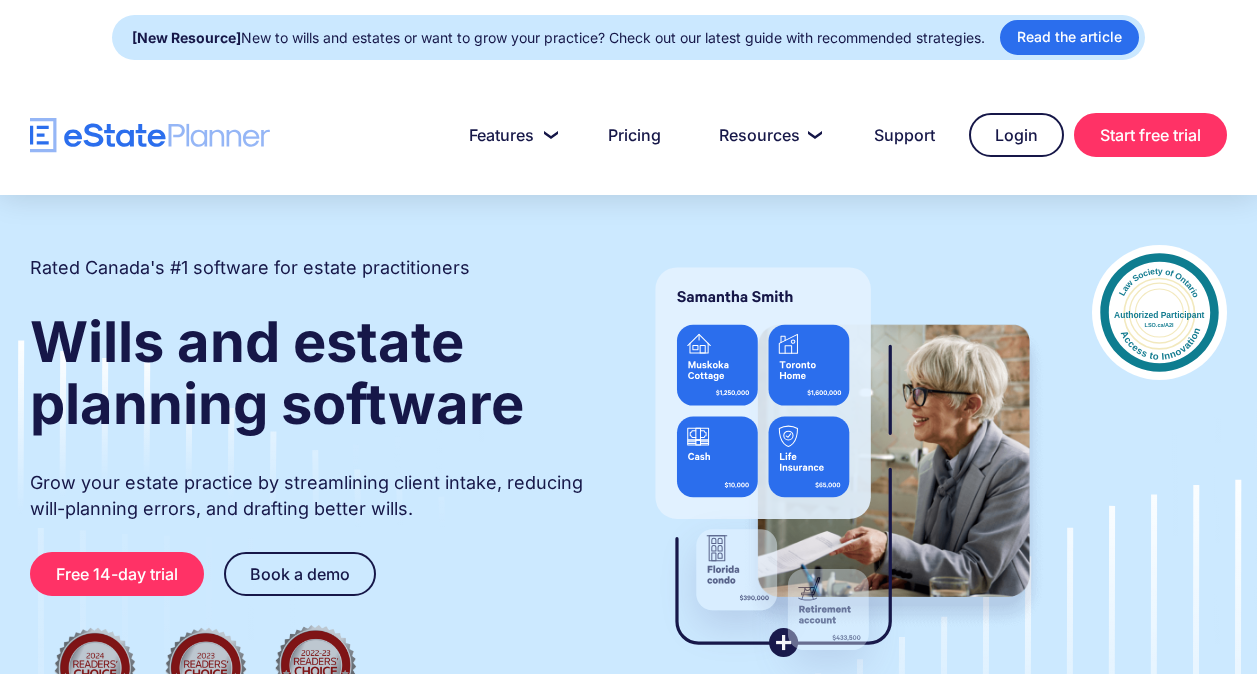 scroll, scrollTop: 0, scrollLeft: 0, axis: both 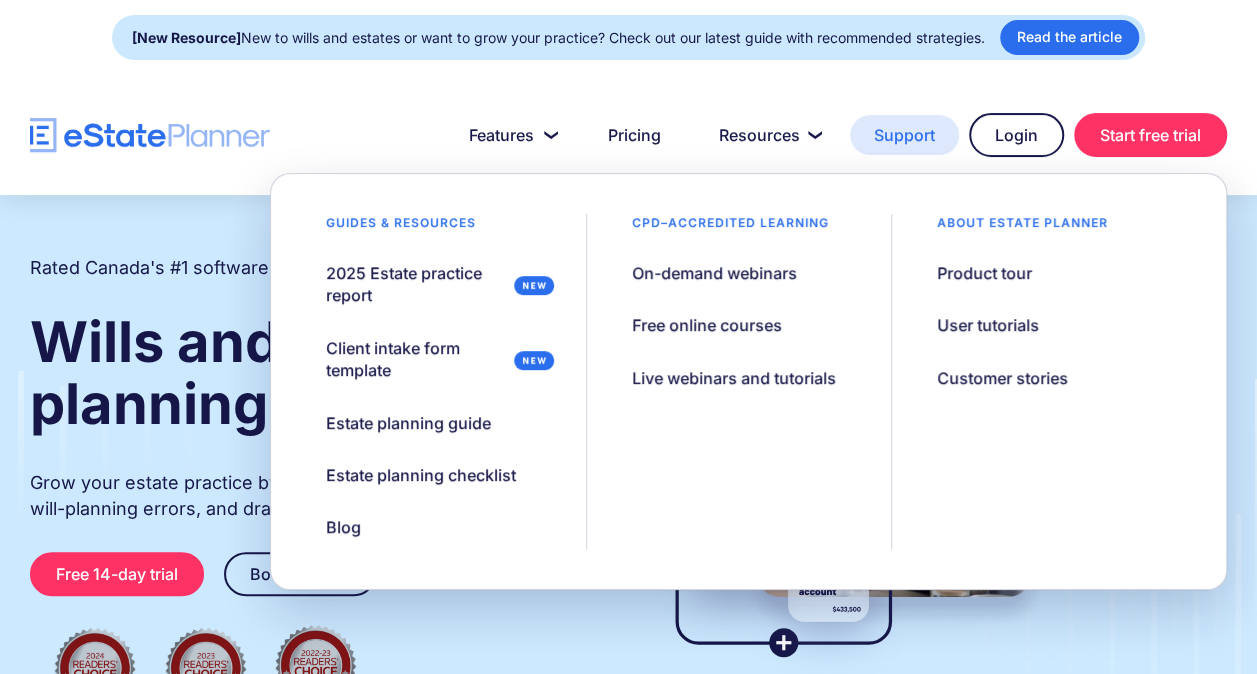 click on "Support" at bounding box center [904, 135] 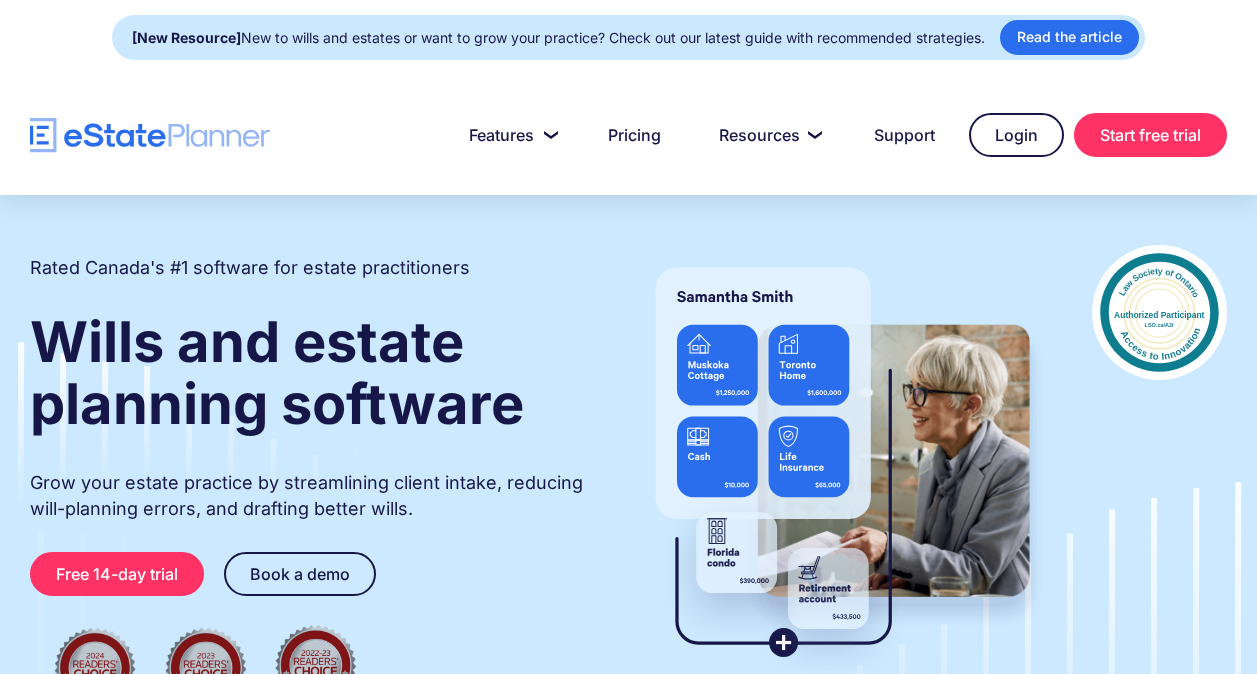 scroll, scrollTop: 0, scrollLeft: 0, axis: both 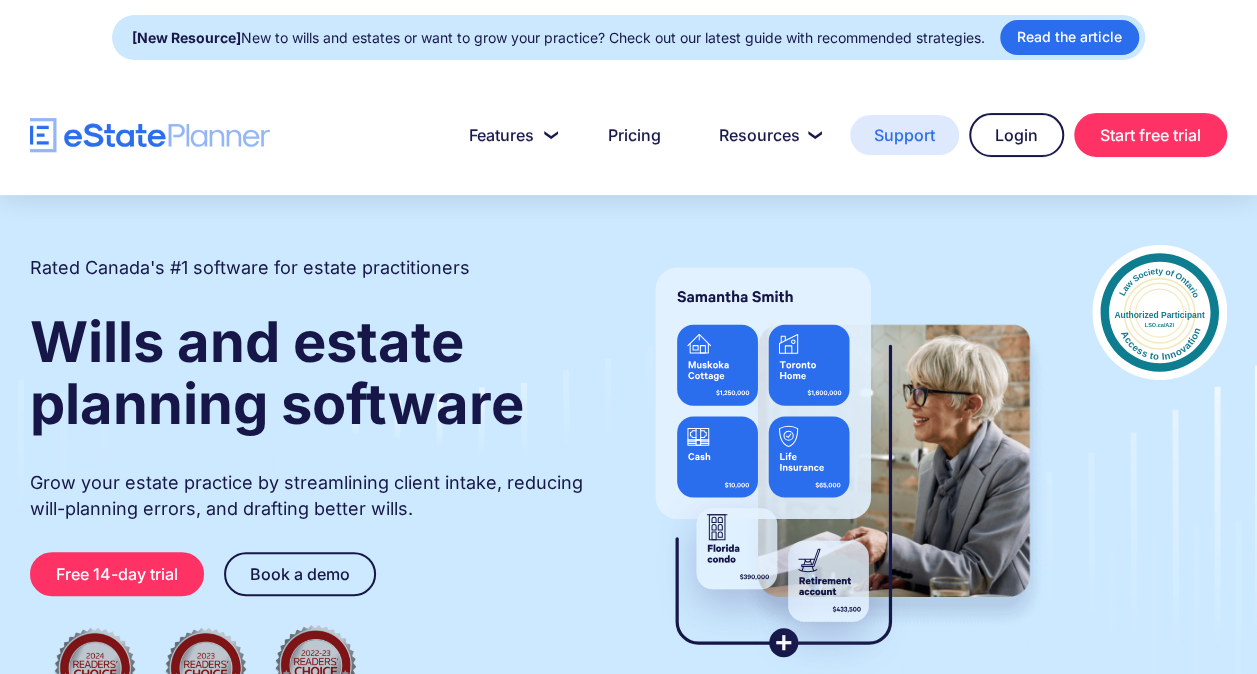 click on "Support" at bounding box center (904, 135) 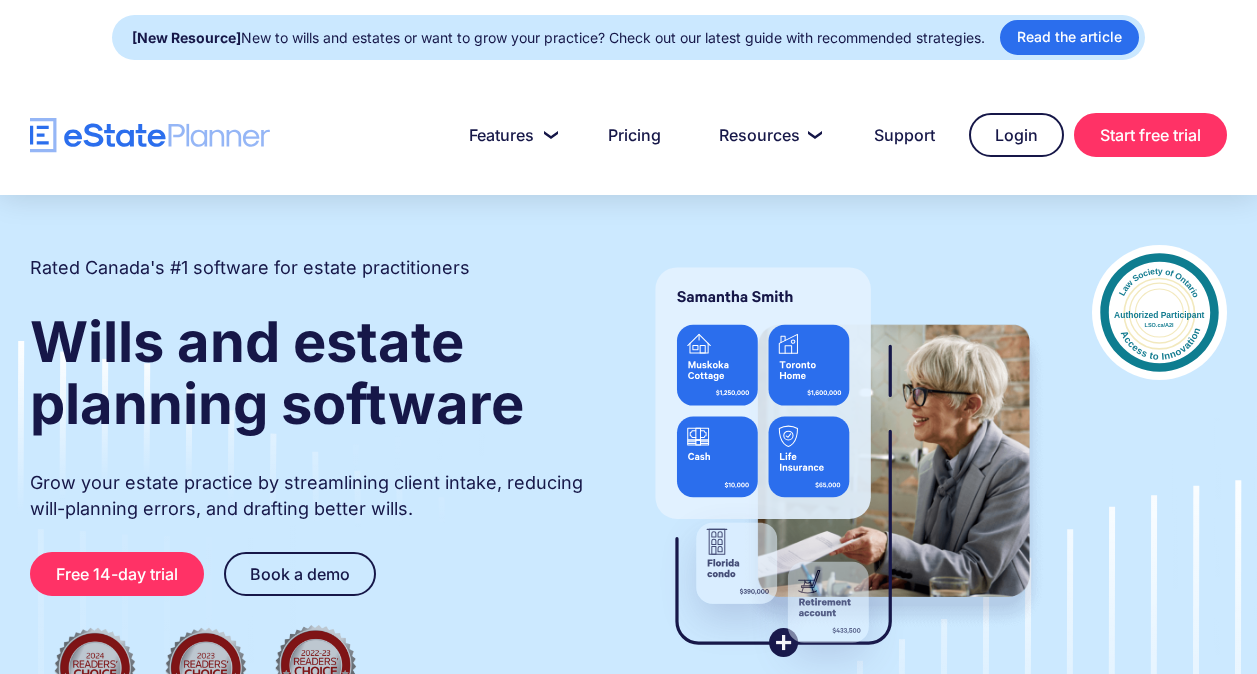 scroll, scrollTop: 0, scrollLeft: 0, axis: both 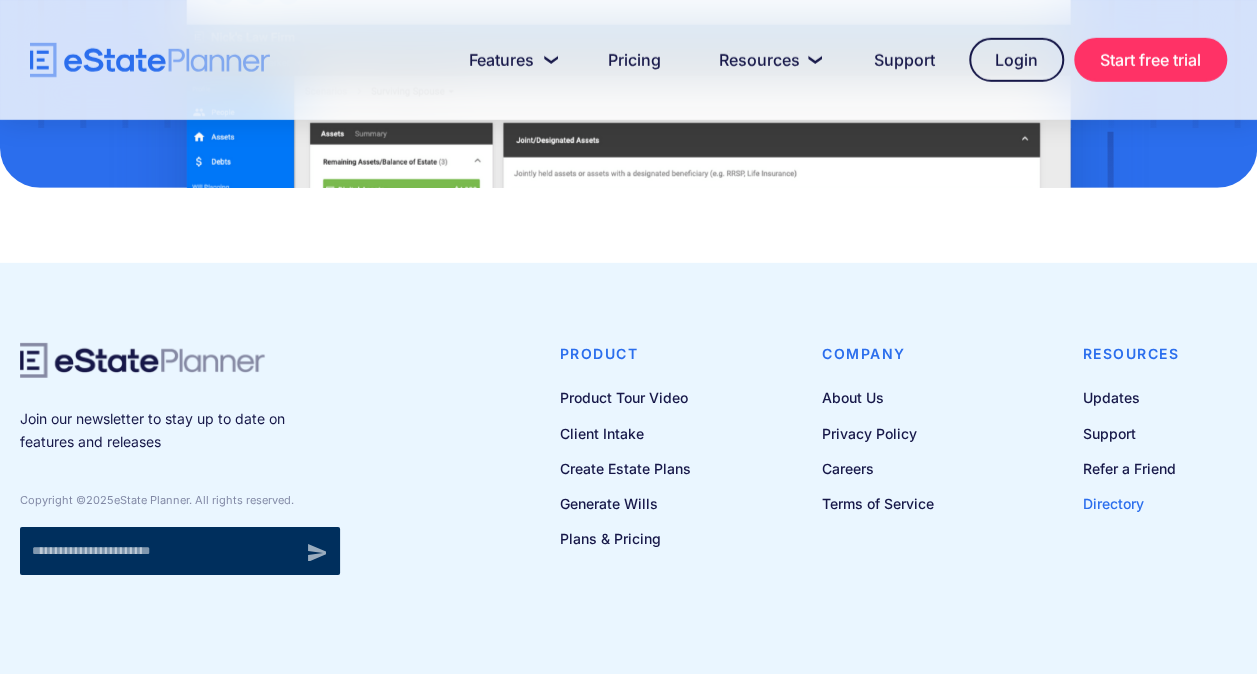 click on "Directory" at bounding box center [1130, 503] 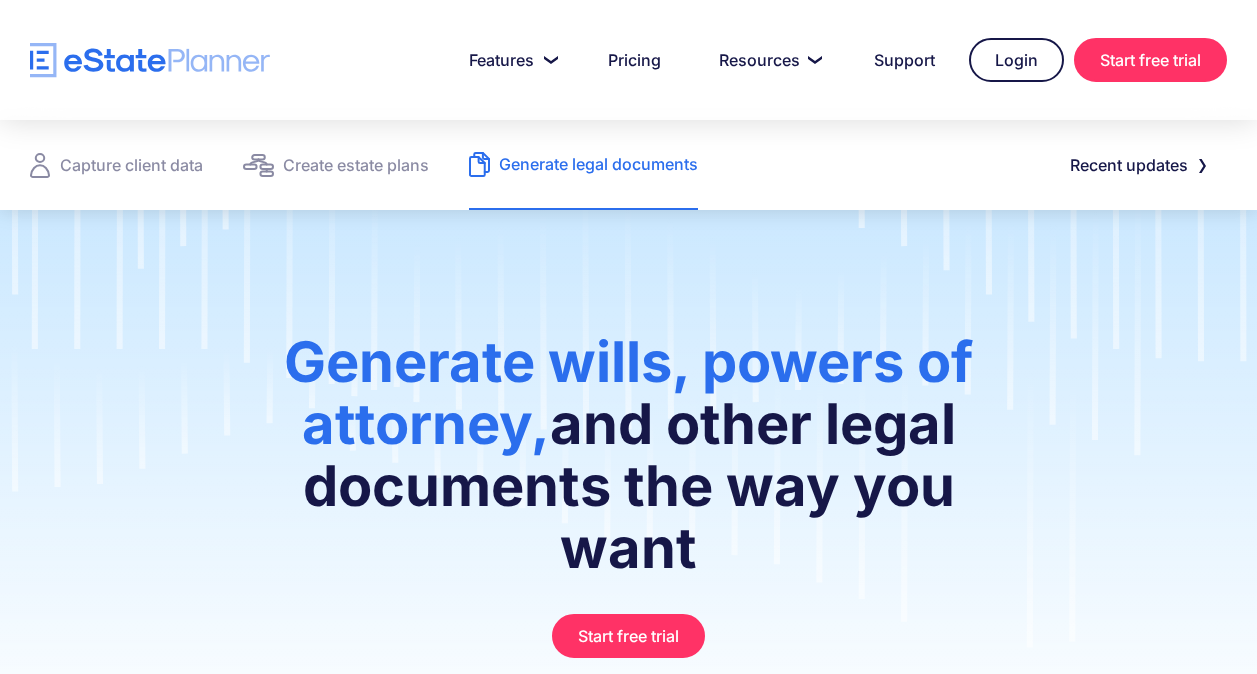 scroll, scrollTop: 0, scrollLeft: 0, axis: both 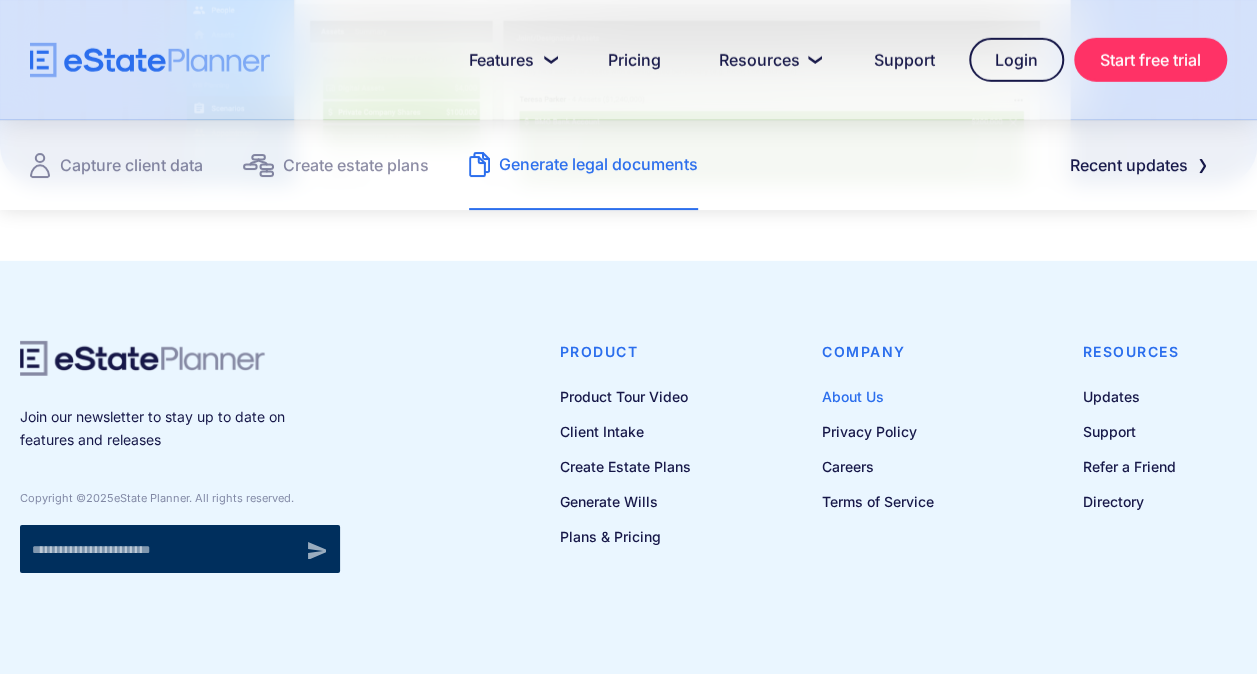 click on "About Us" at bounding box center [878, 396] 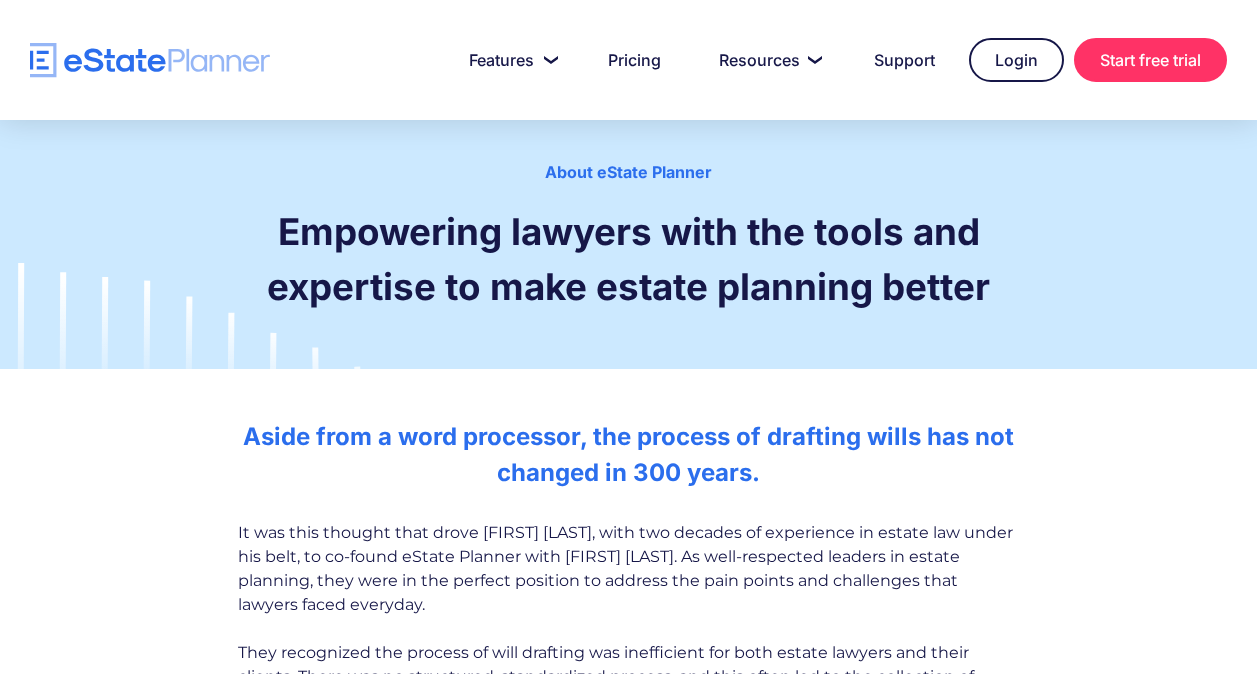 scroll, scrollTop: 0, scrollLeft: 0, axis: both 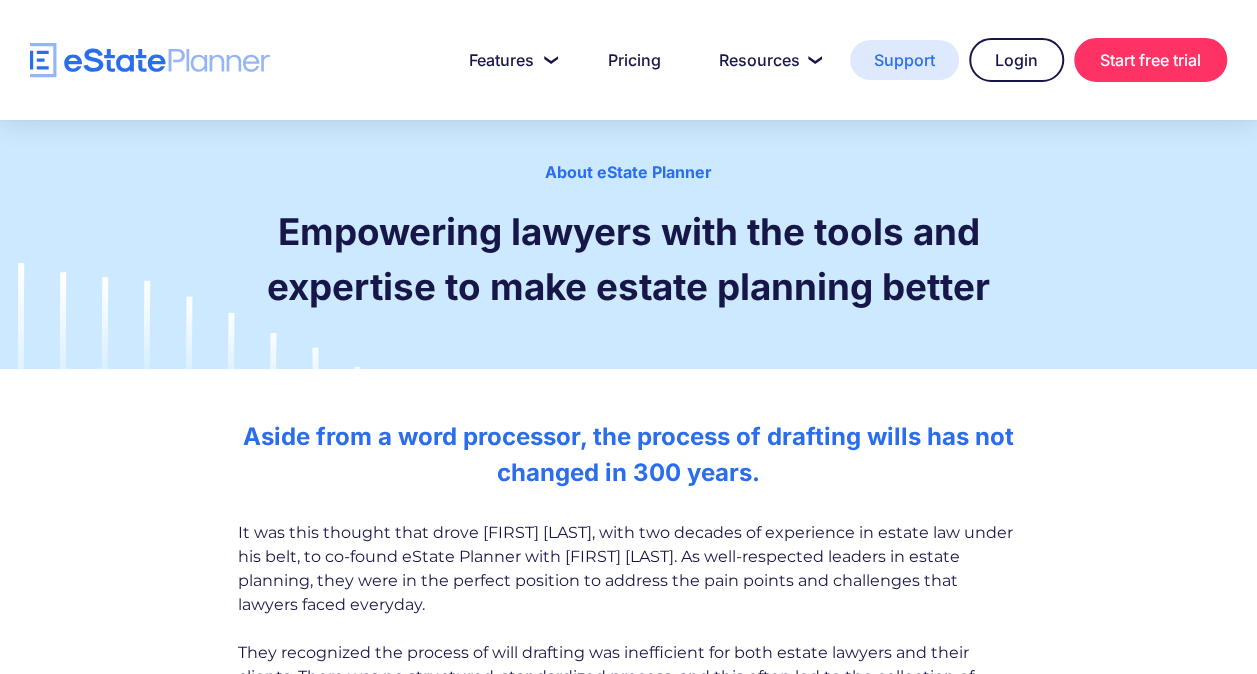 click on "Support" at bounding box center [904, 60] 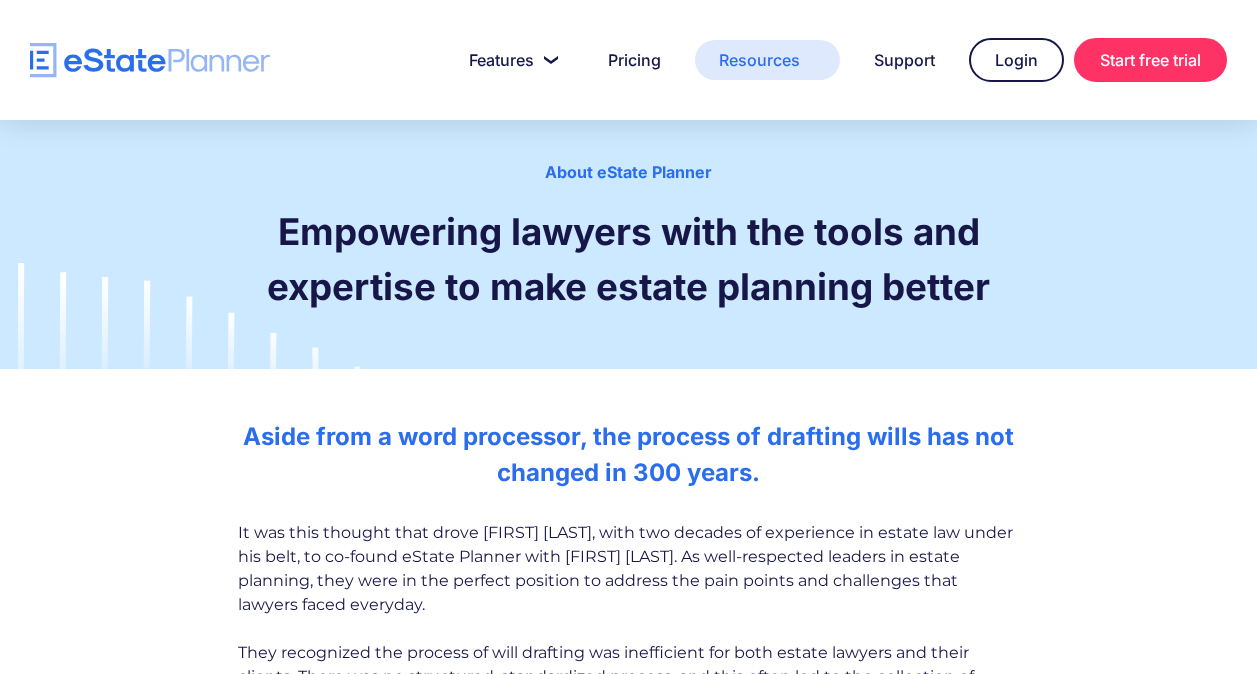 scroll, scrollTop: 0, scrollLeft: 0, axis: both 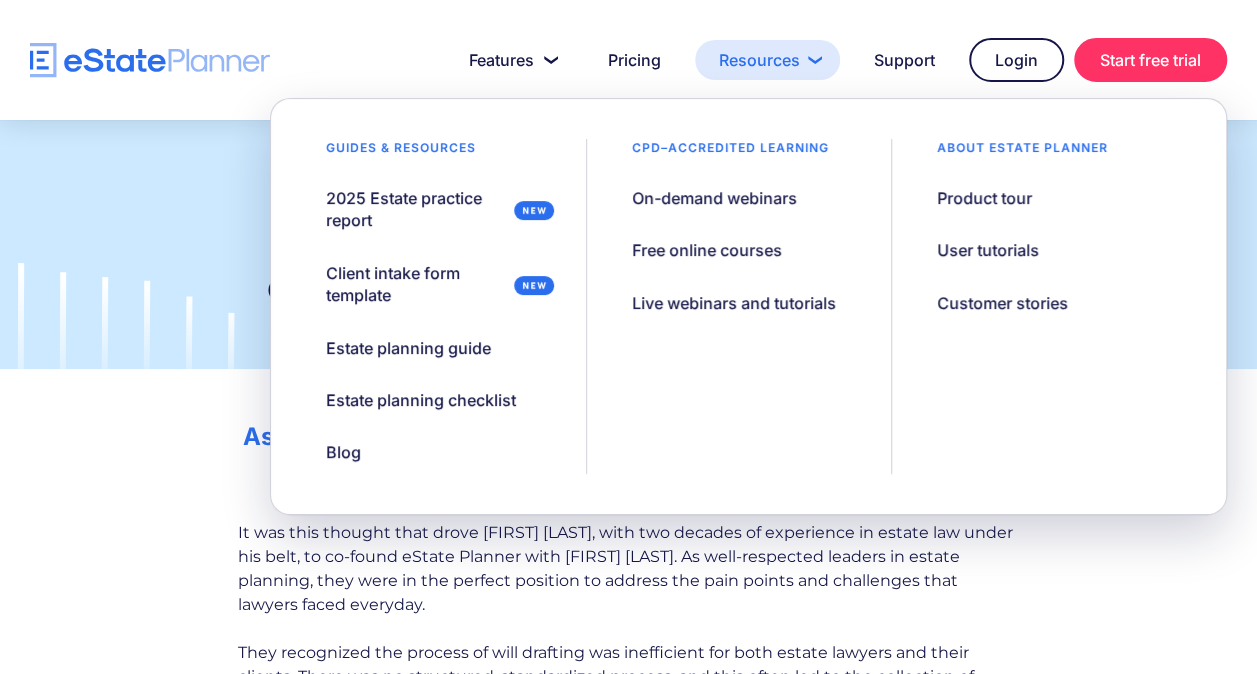 click on "Resources" at bounding box center (767, 60) 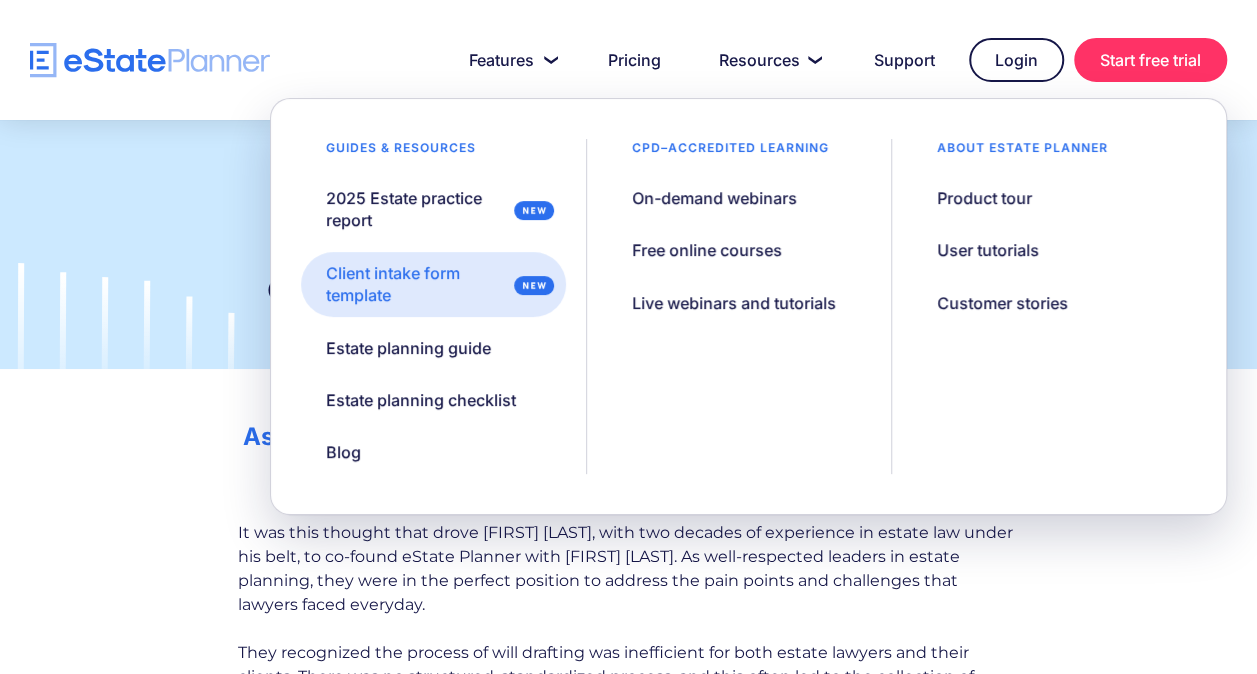 click on "Client intake form template" at bounding box center (415, 284) 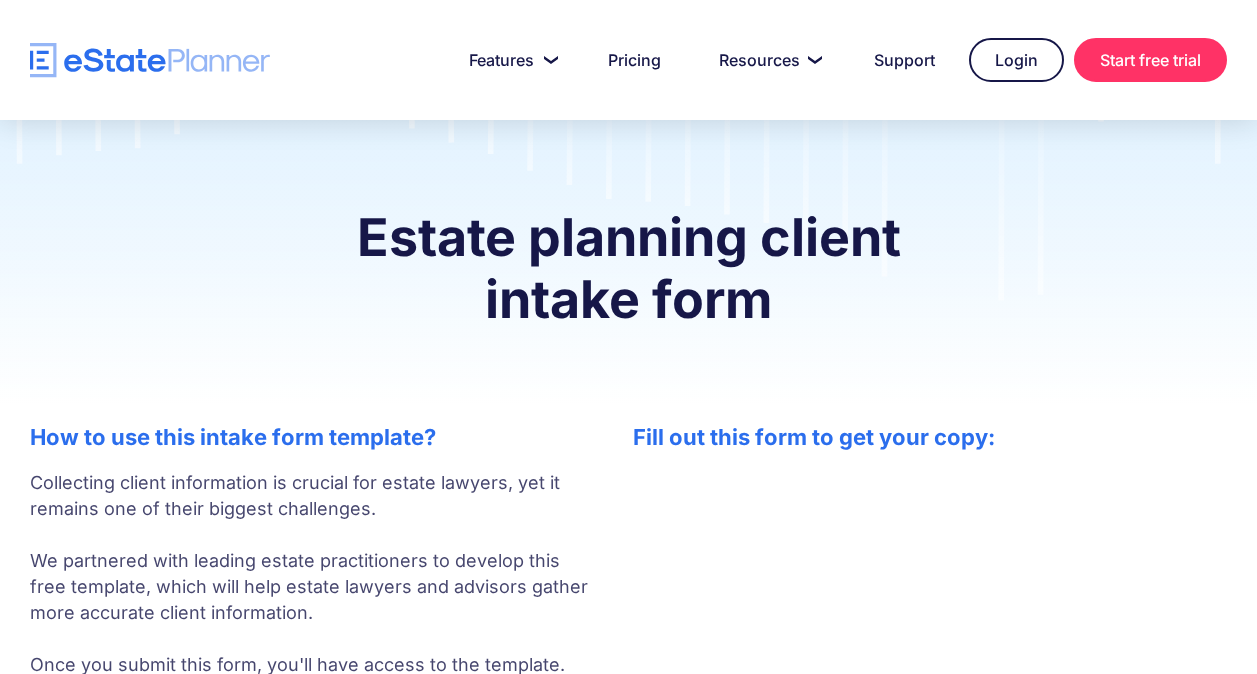 scroll, scrollTop: 0, scrollLeft: 0, axis: both 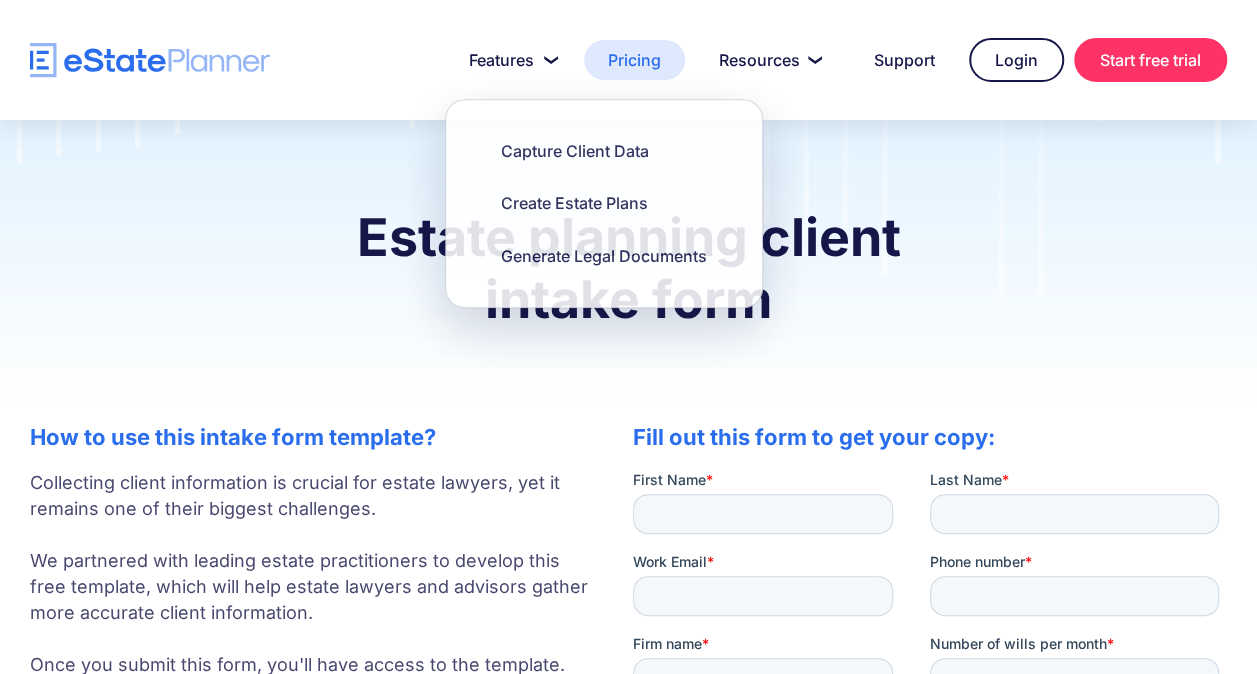 click on "Pricing" at bounding box center [634, 60] 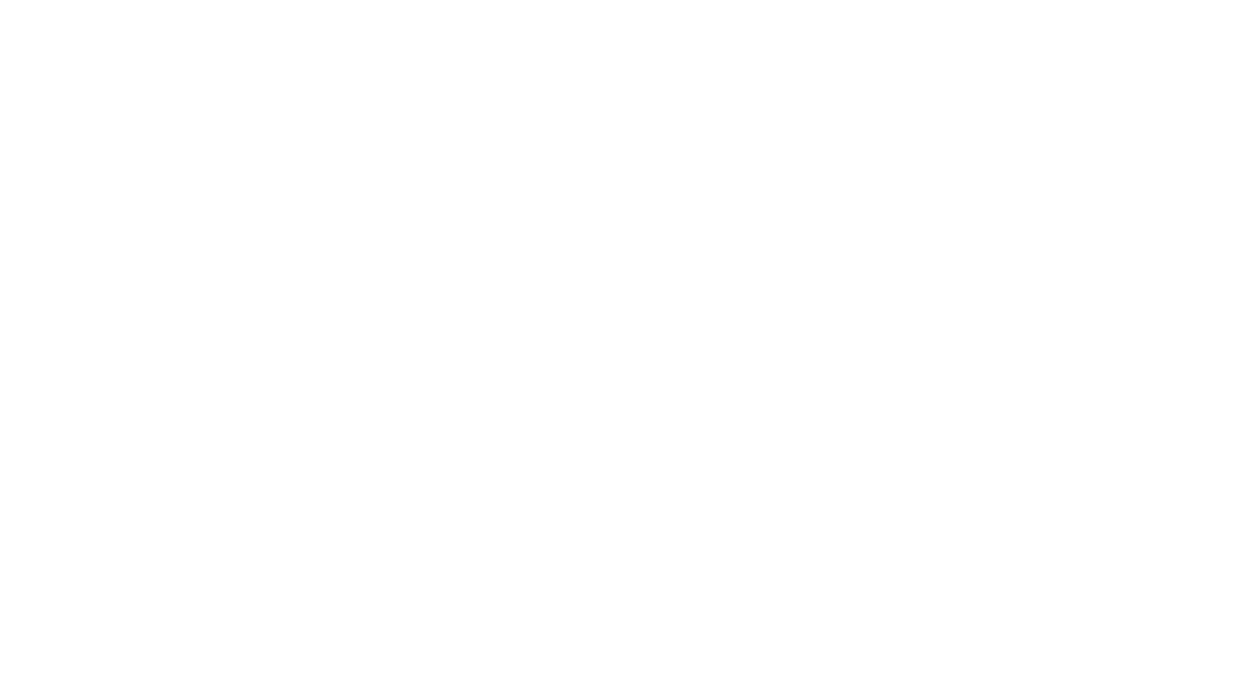 scroll, scrollTop: 0, scrollLeft: 0, axis: both 